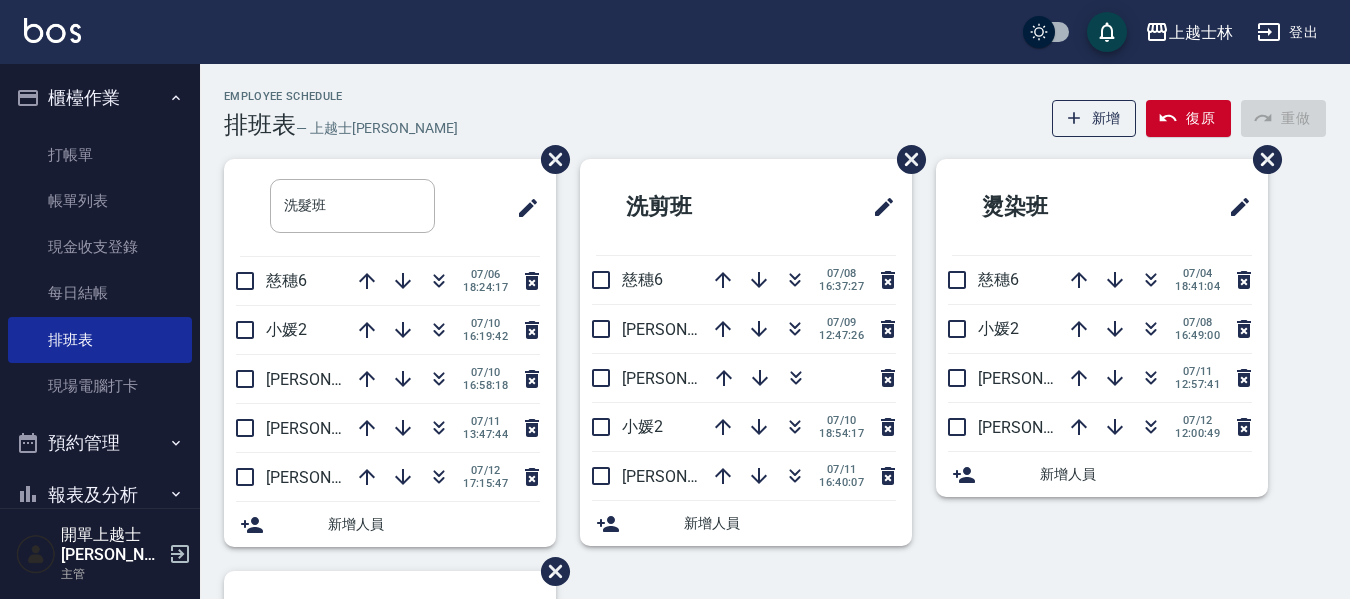 scroll, scrollTop: 0, scrollLeft: 0, axis: both 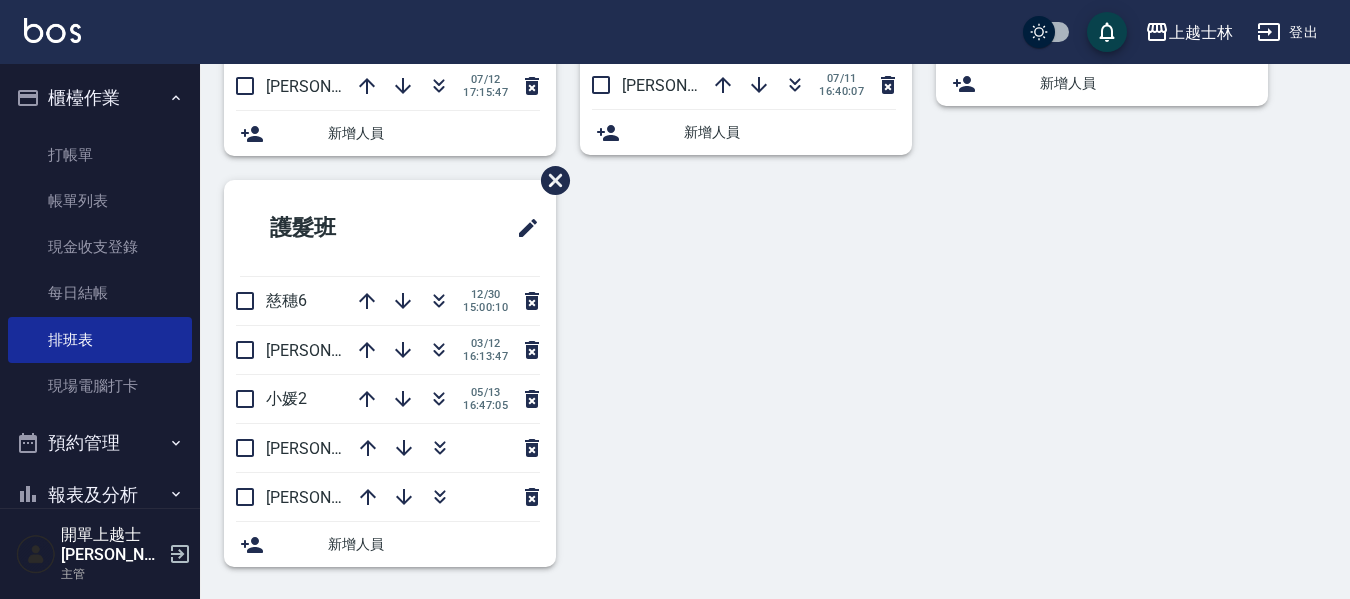 drag, startPoint x: 291, startPoint y: 348, endPoint x: 730, endPoint y: 257, distance: 448.33246 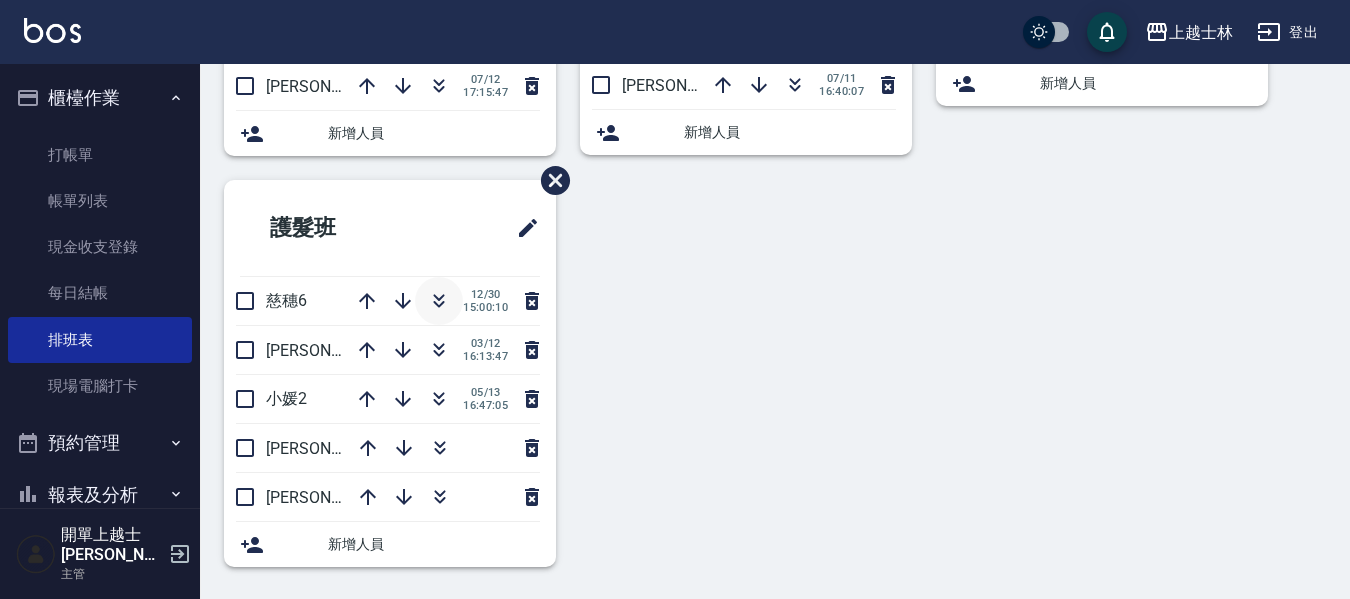 click 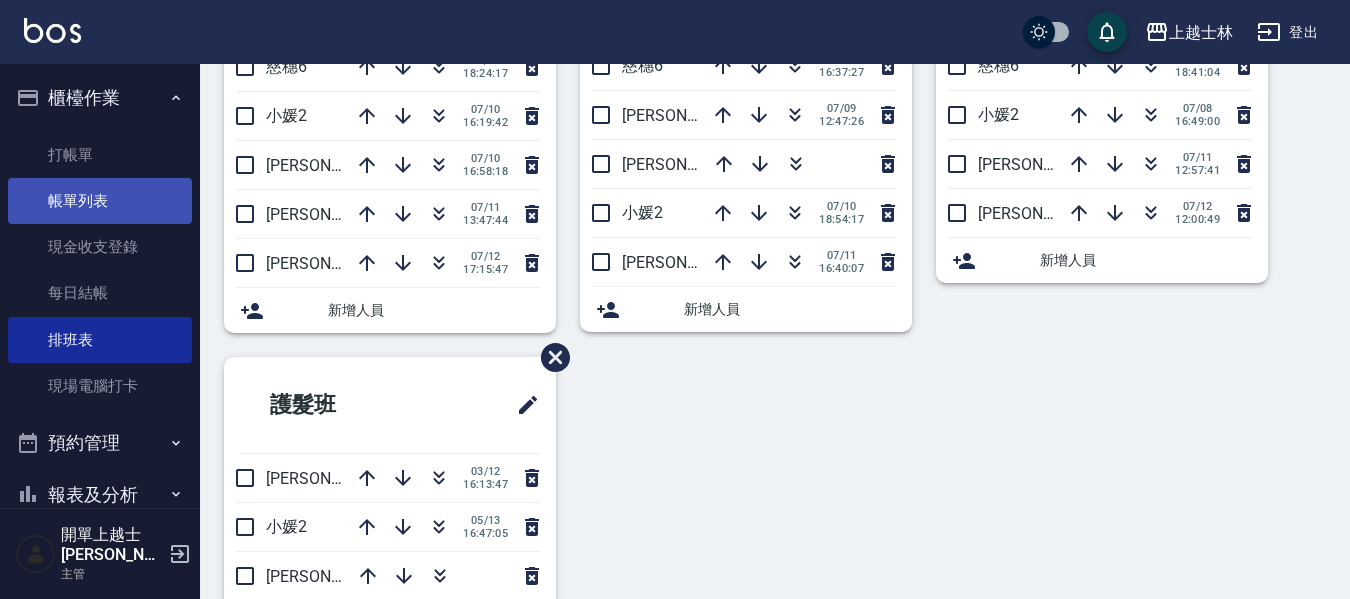 scroll, scrollTop: 91, scrollLeft: 0, axis: vertical 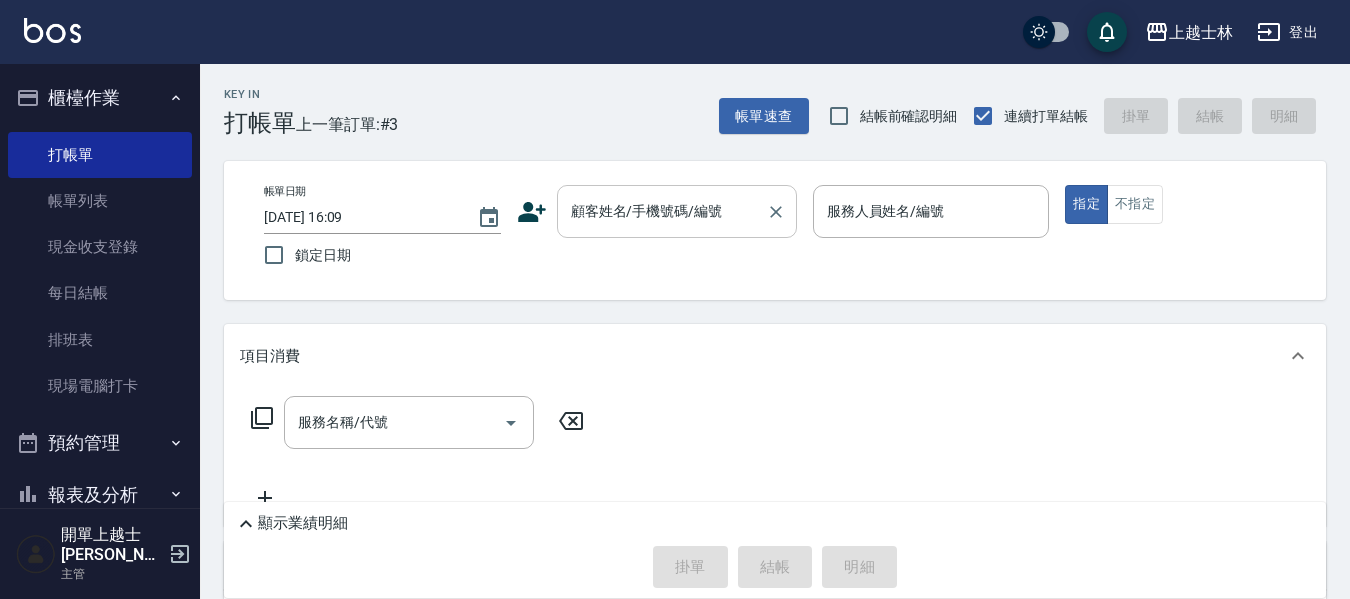 click on "顧客姓名/手機號碼/編號 顧客姓名/手機號碼/編號" at bounding box center [677, 211] 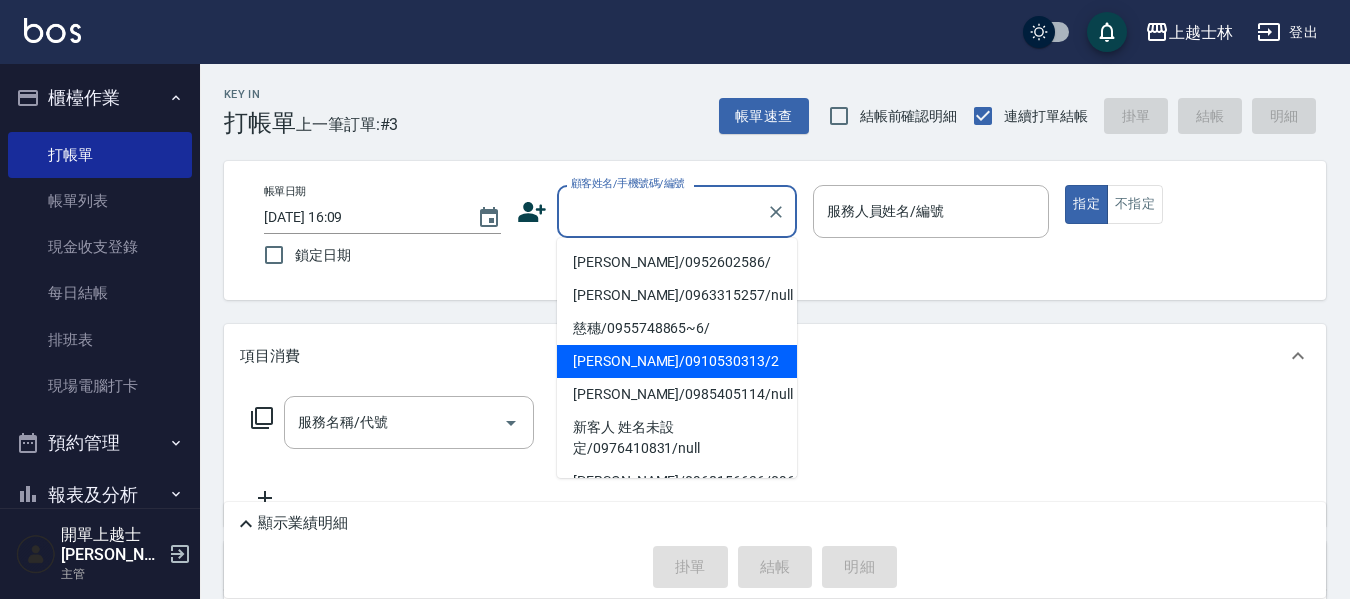 click on "[PERSON_NAME]/0910530313/2" at bounding box center (677, 361) 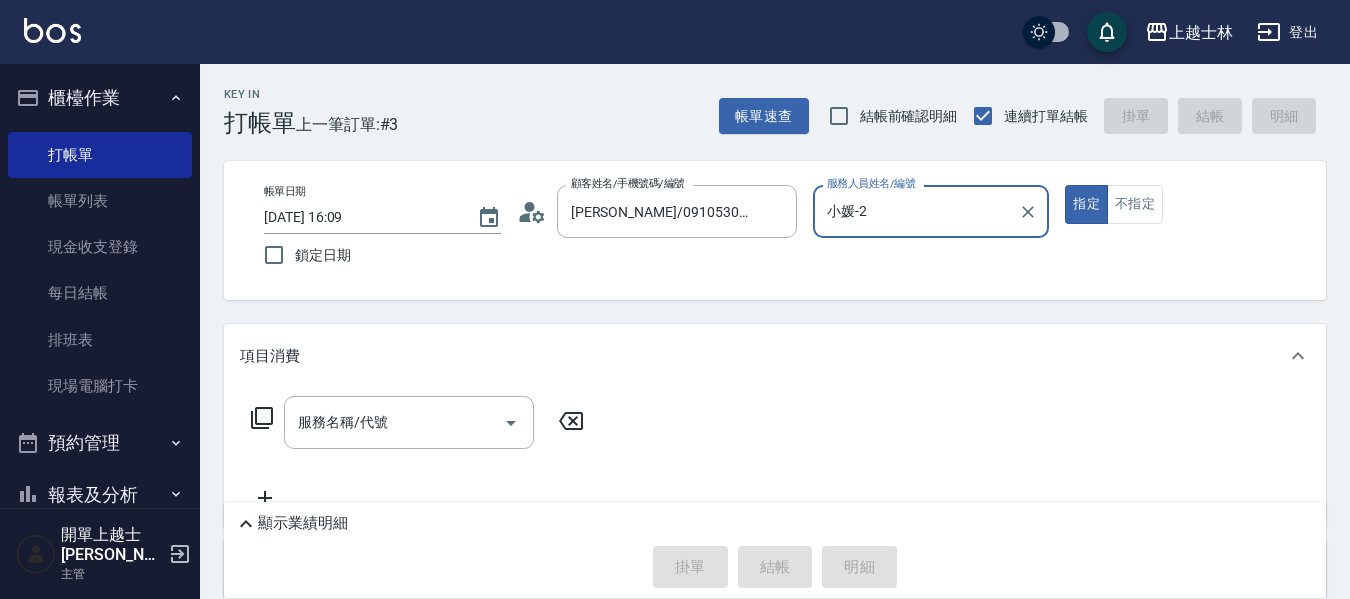 type on "小媛-2" 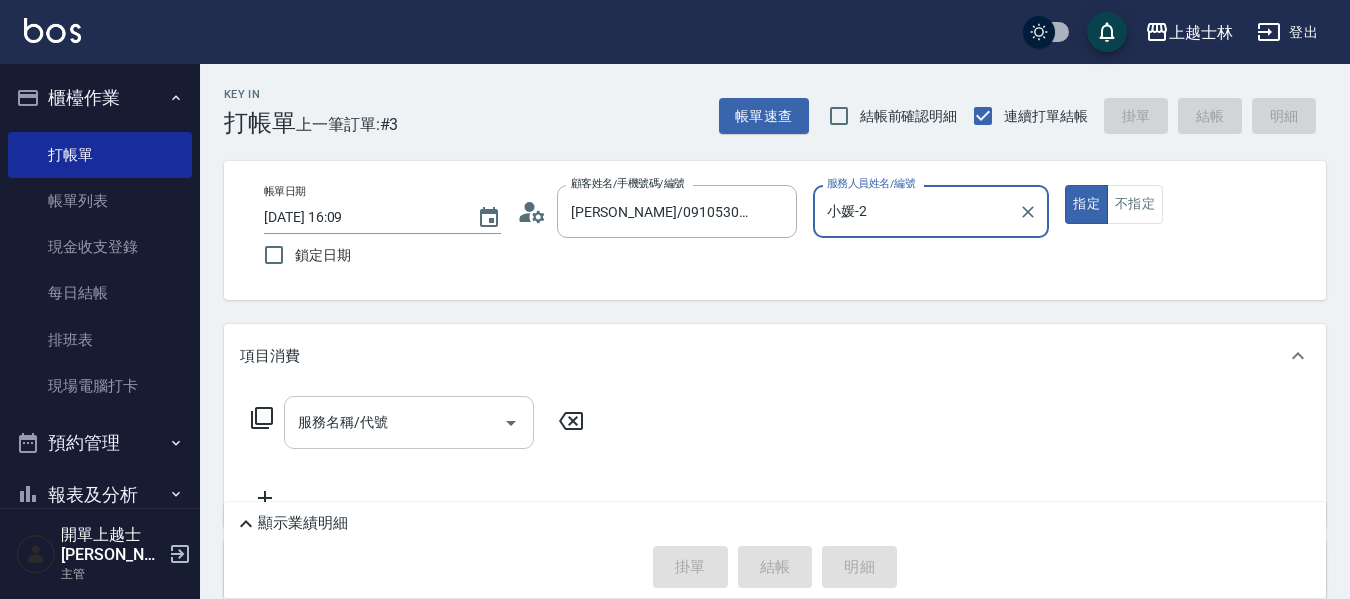 click on "服務名稱/代號" at bounding box center [409, 422] 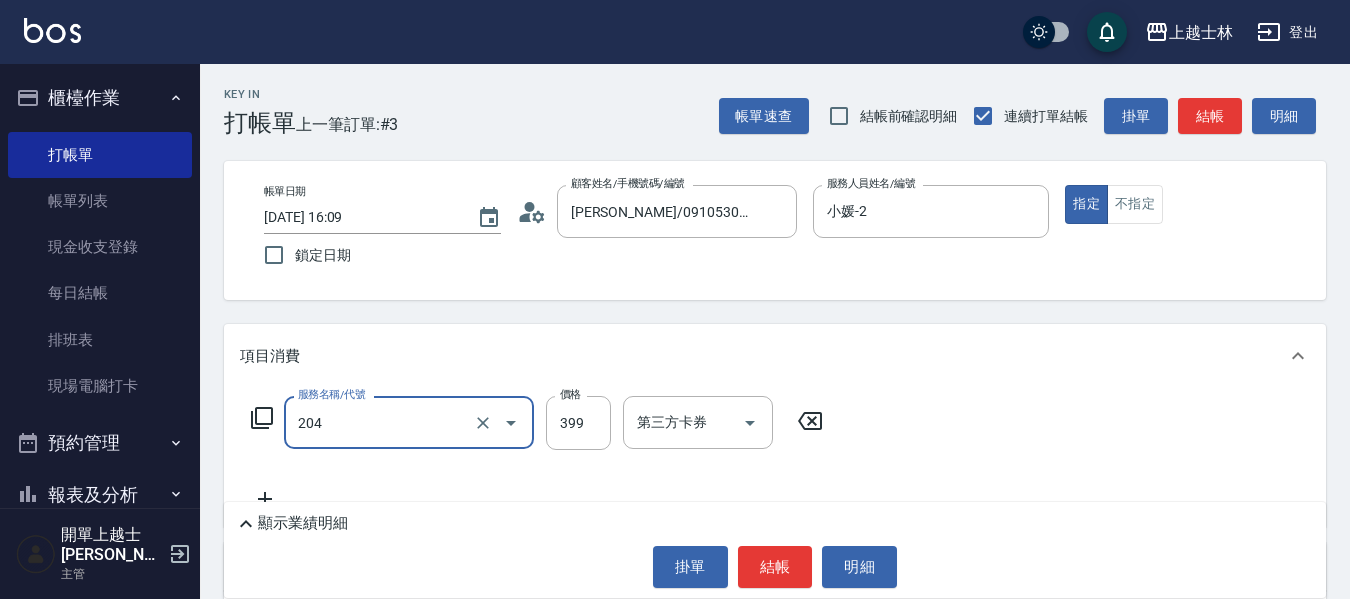 type on "A級洗+剪(204)" 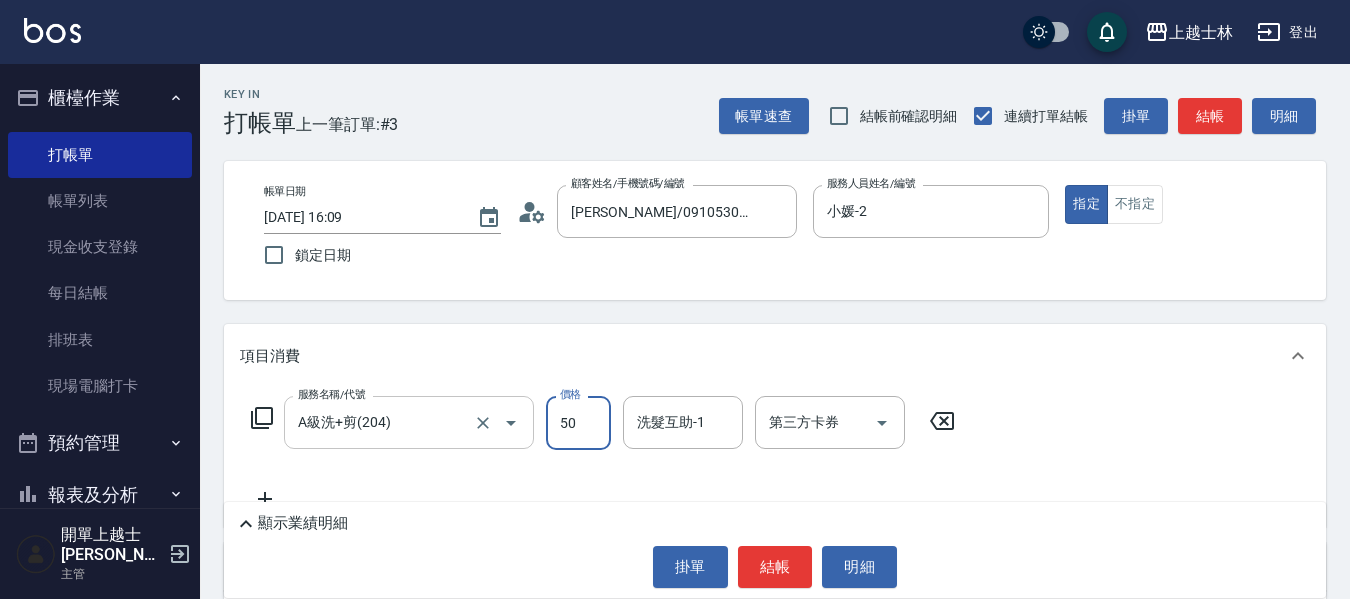 type on "500" 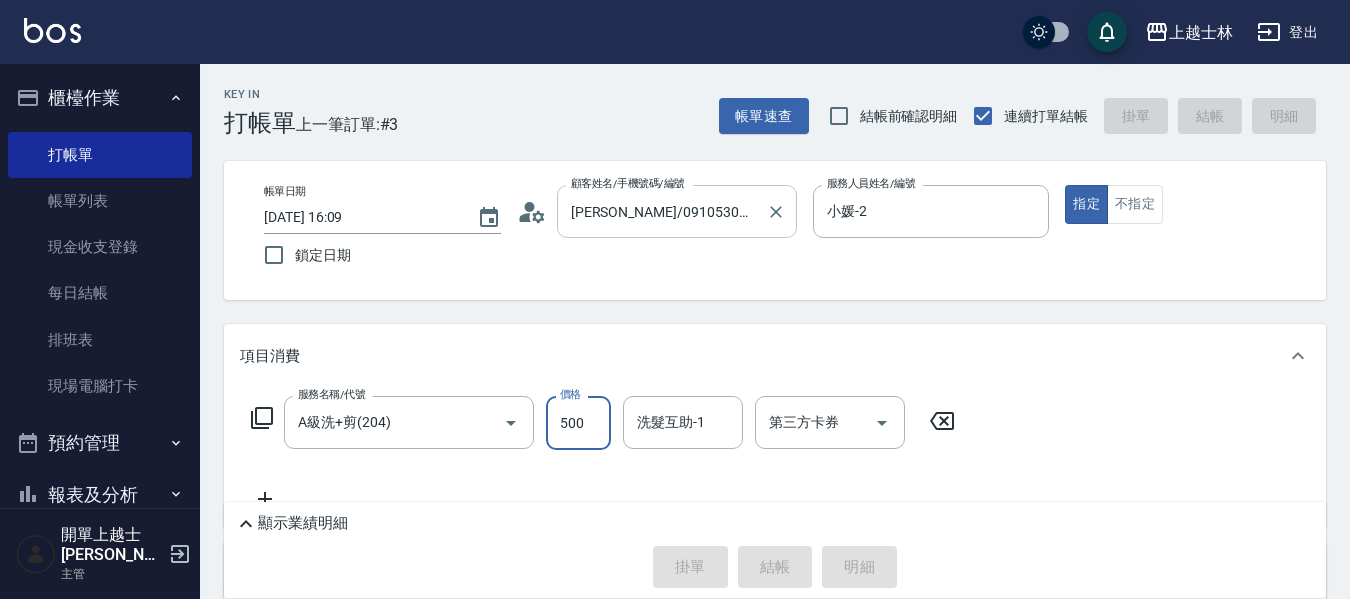 type on "[DATE] 18:01" 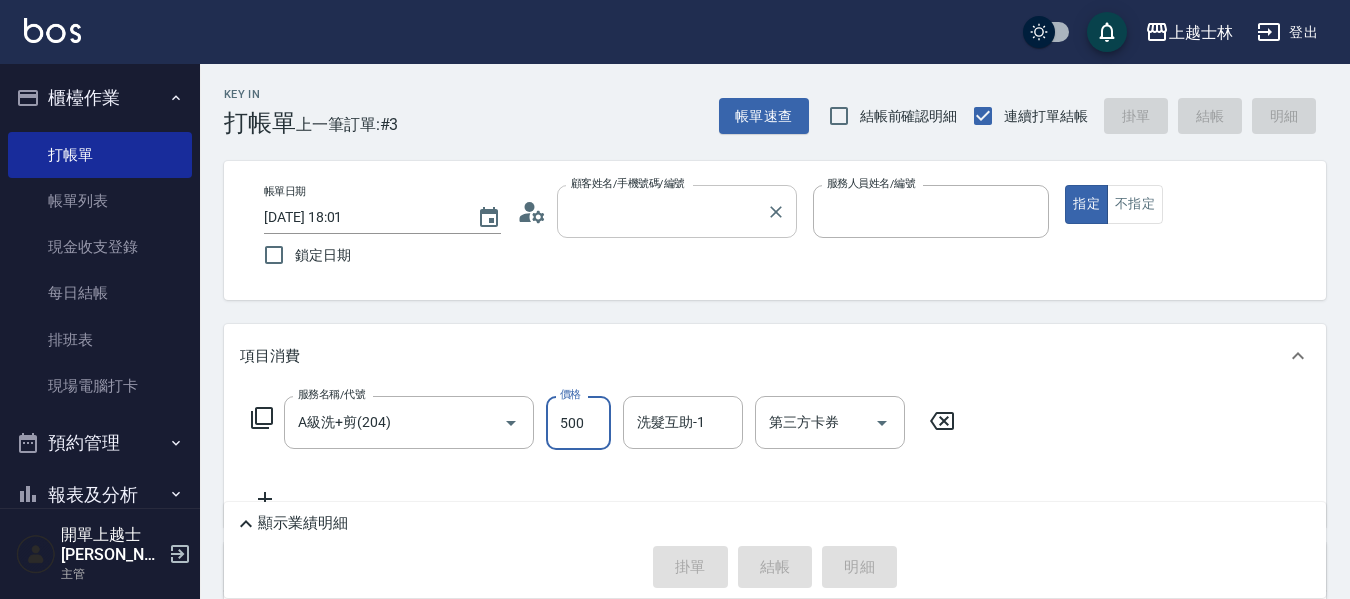 type 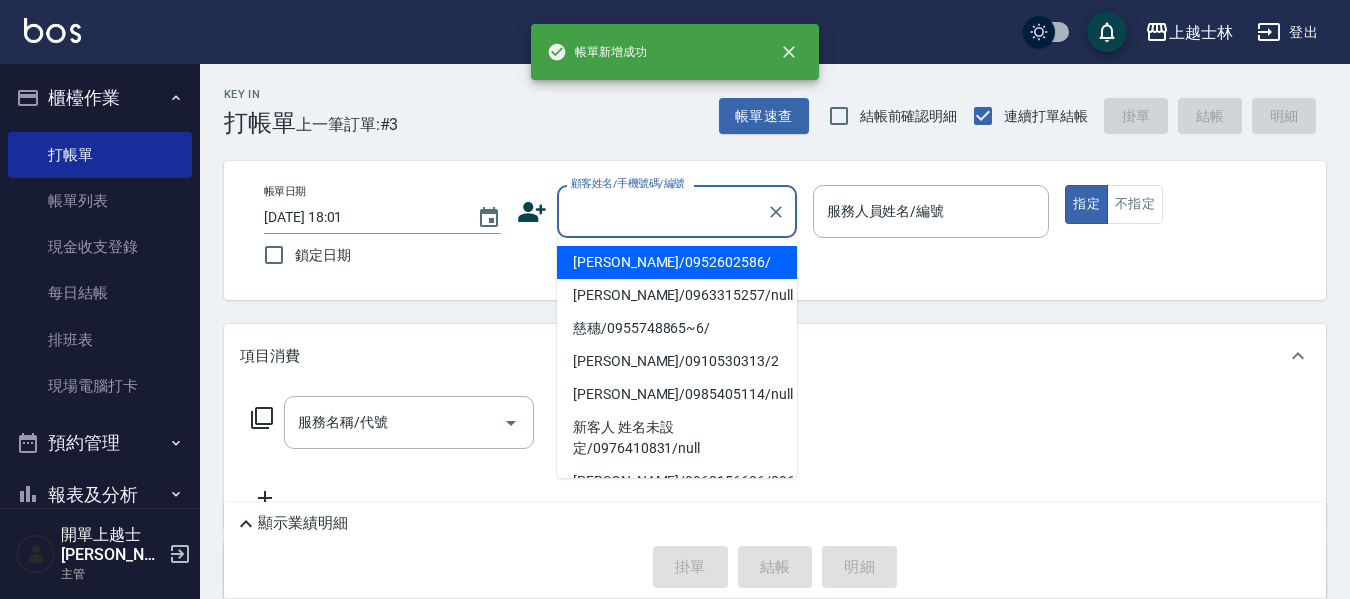 click on "顧客姓名/手機號碼/編號" at bounding box center [662, 211] 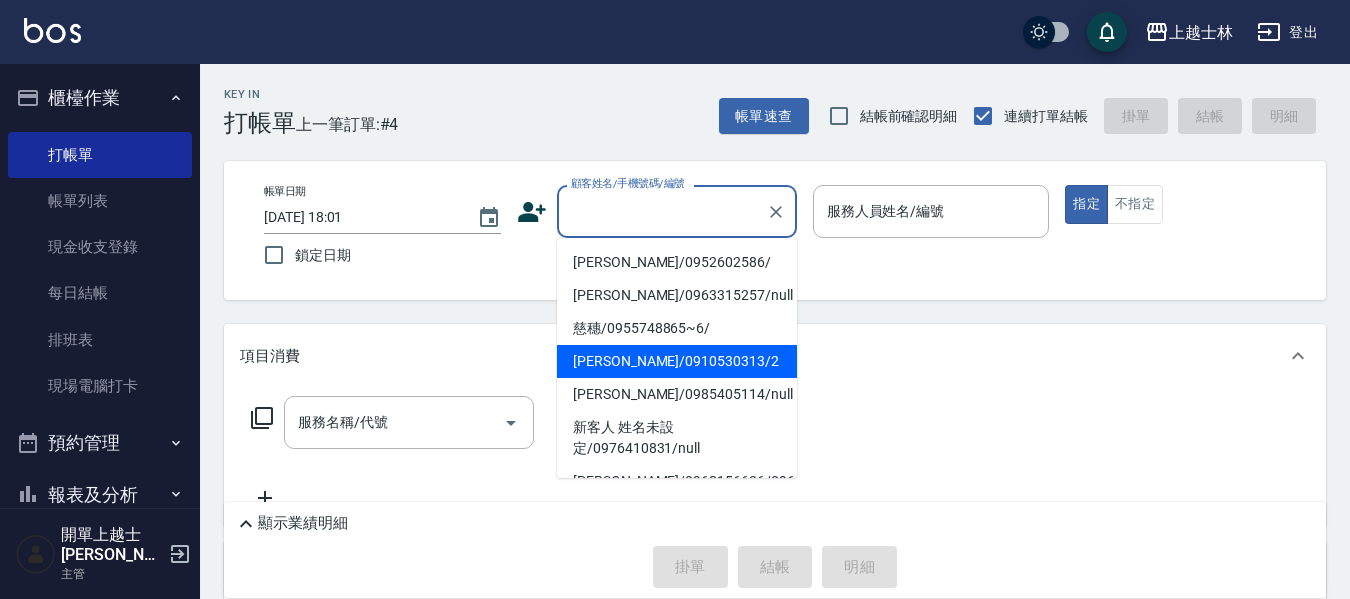 click on "[PERSON_NAME]/0910530313/2" at bounding box center (677, 361) 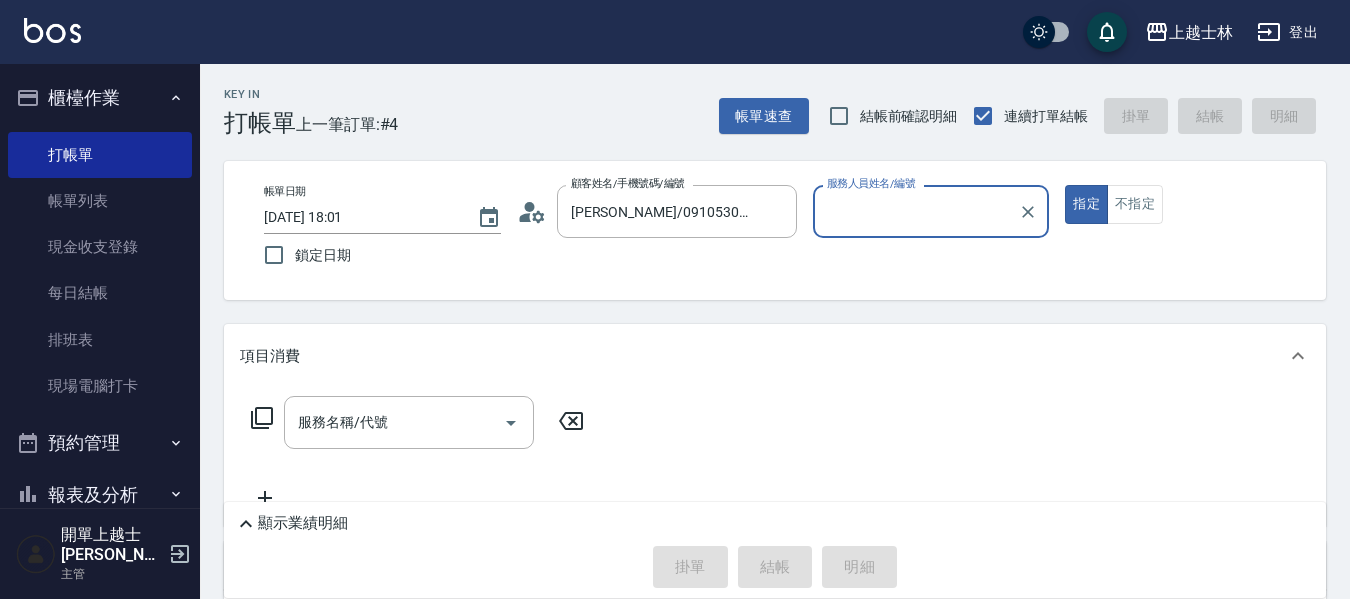 type on "小媛-2" 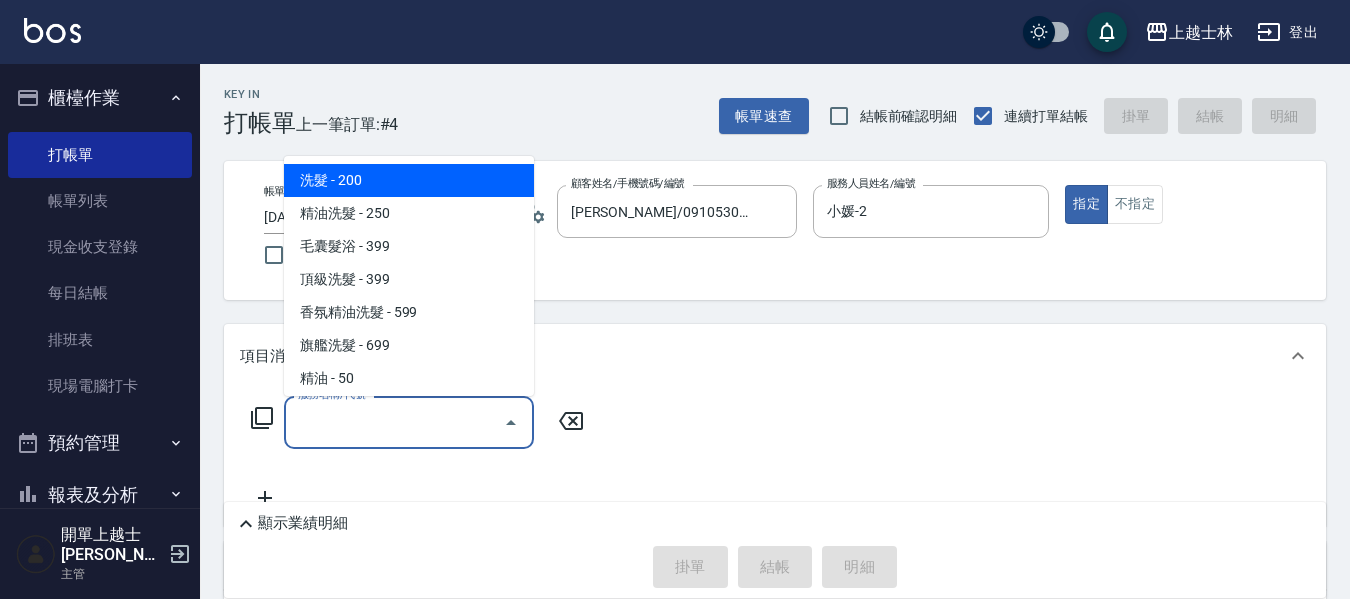 click on "服務名稱/代號" at bounding box center [394, 422] 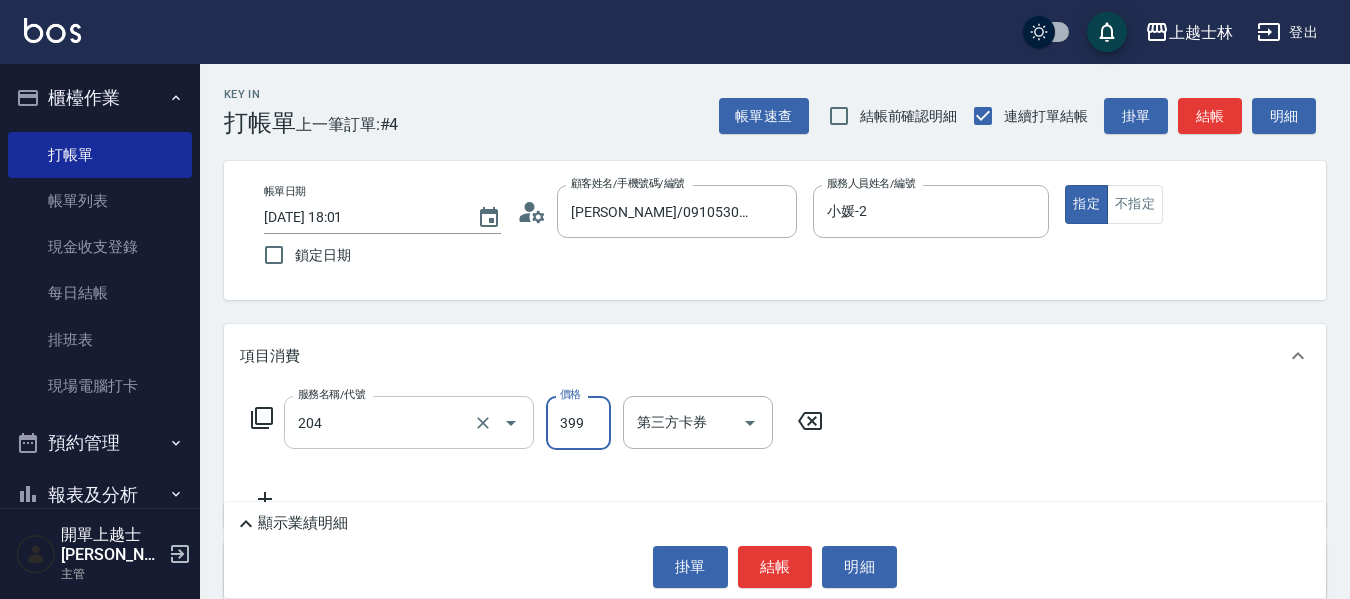 type on "A級洗+剪(204)" 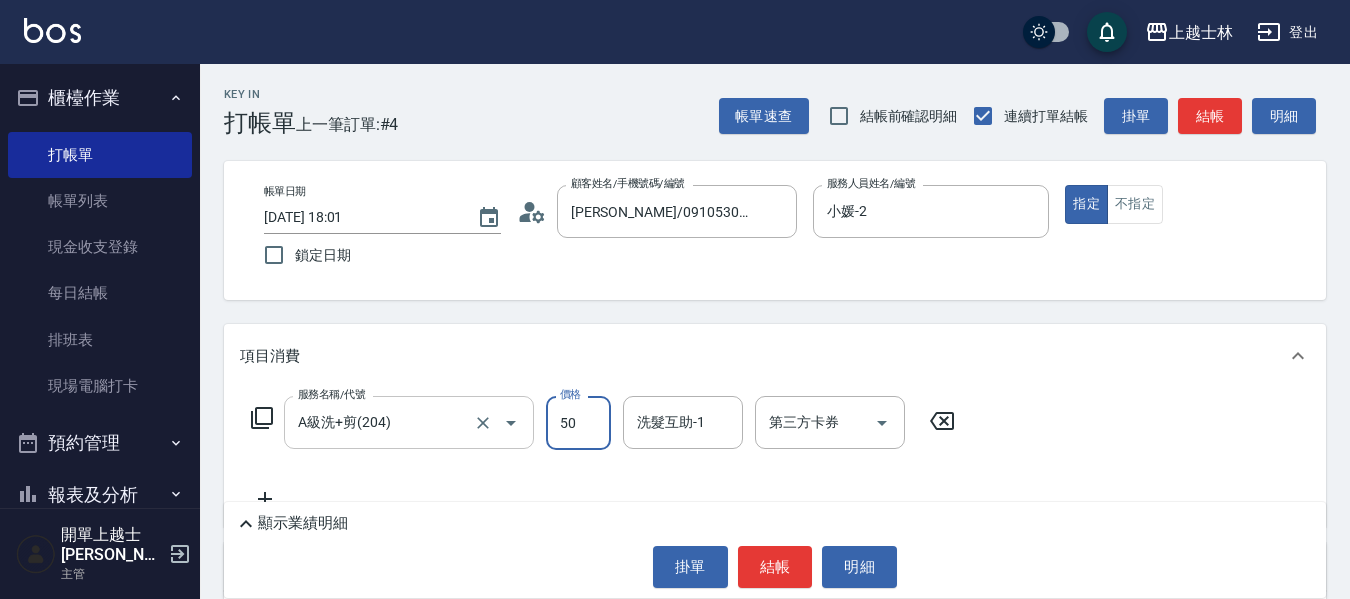 type on "500" 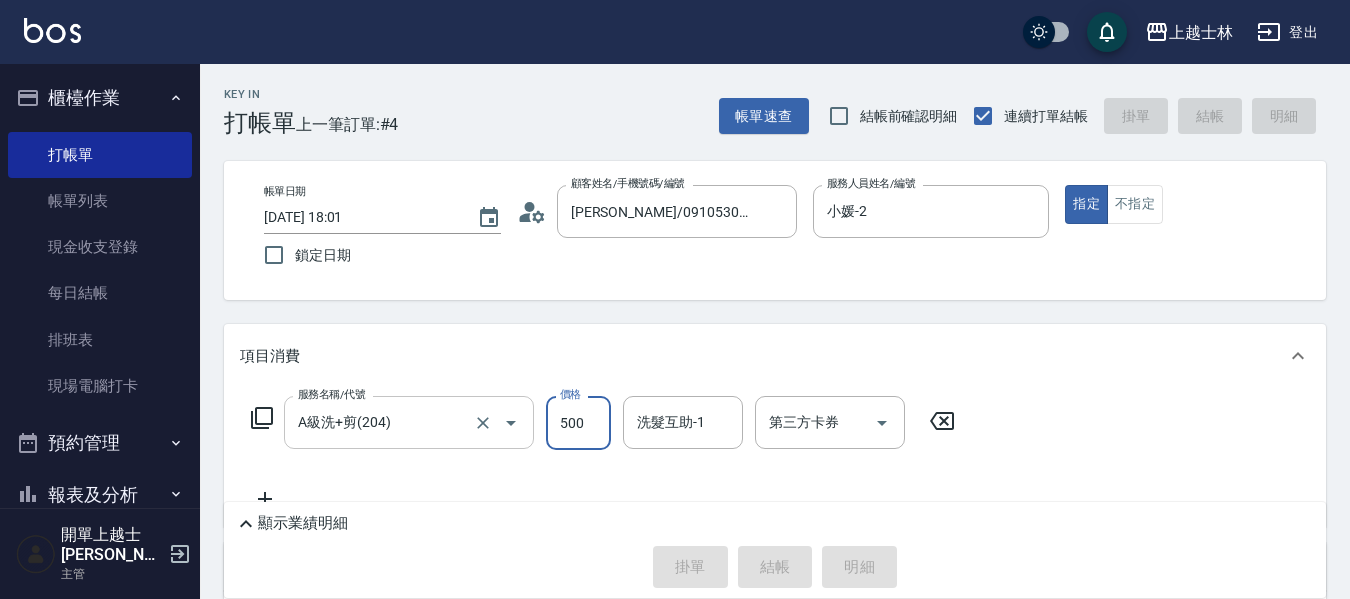 type 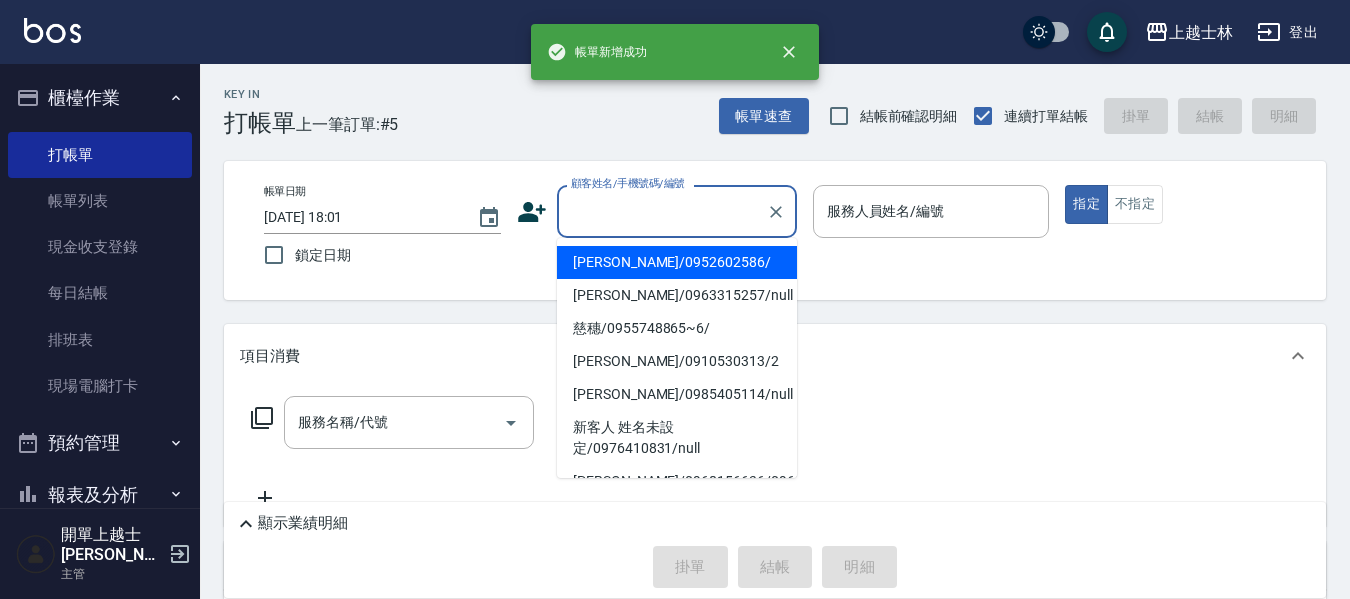 click on "顧客姓名/手機號碼/編號" at bounding box center (662, 211) 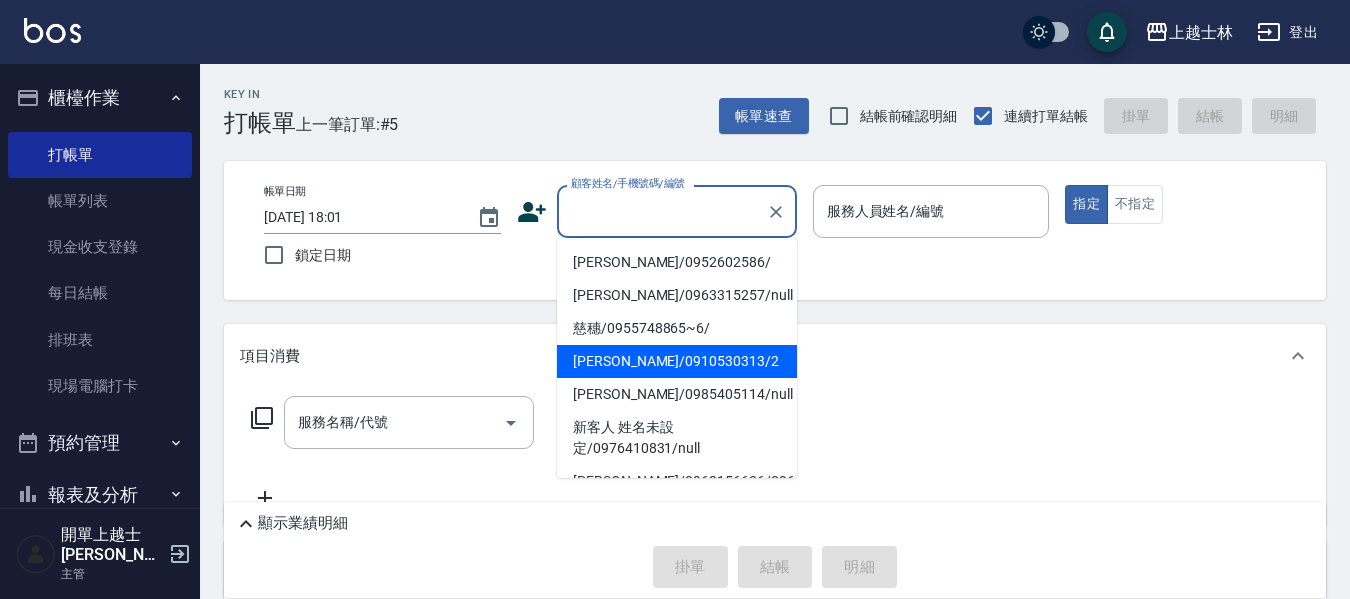 click on "[PERSON_NAME]/0910530313/2" at bounding box center (677, 361) 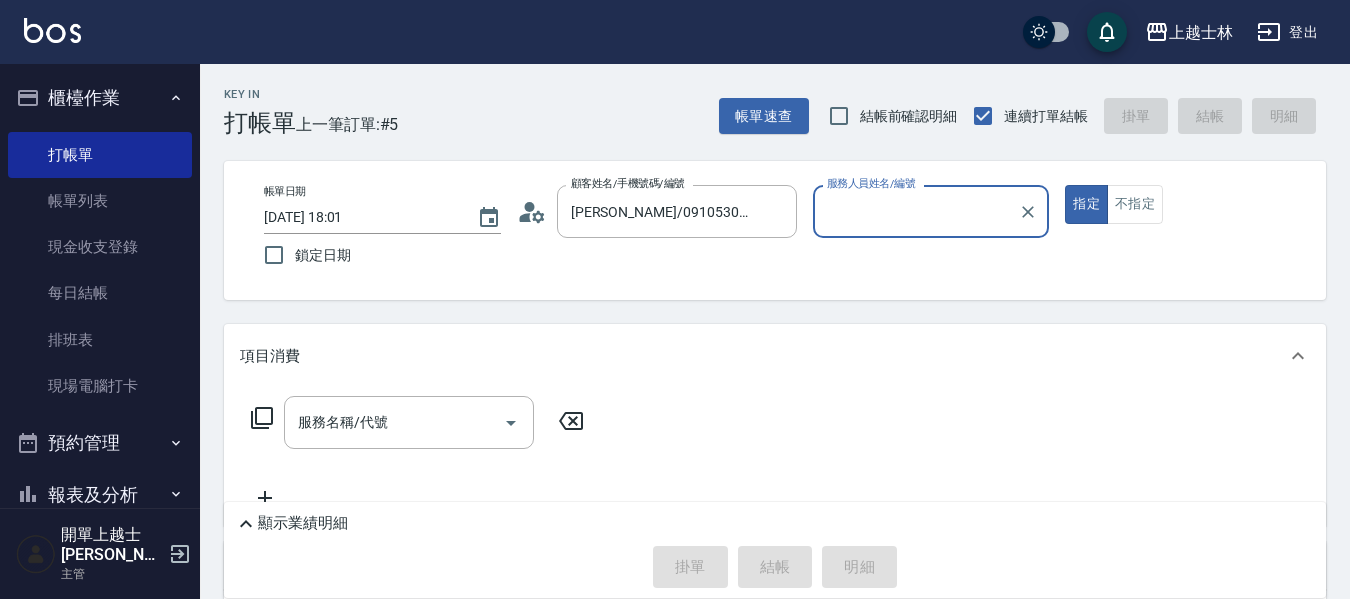 type on "小媛-2" 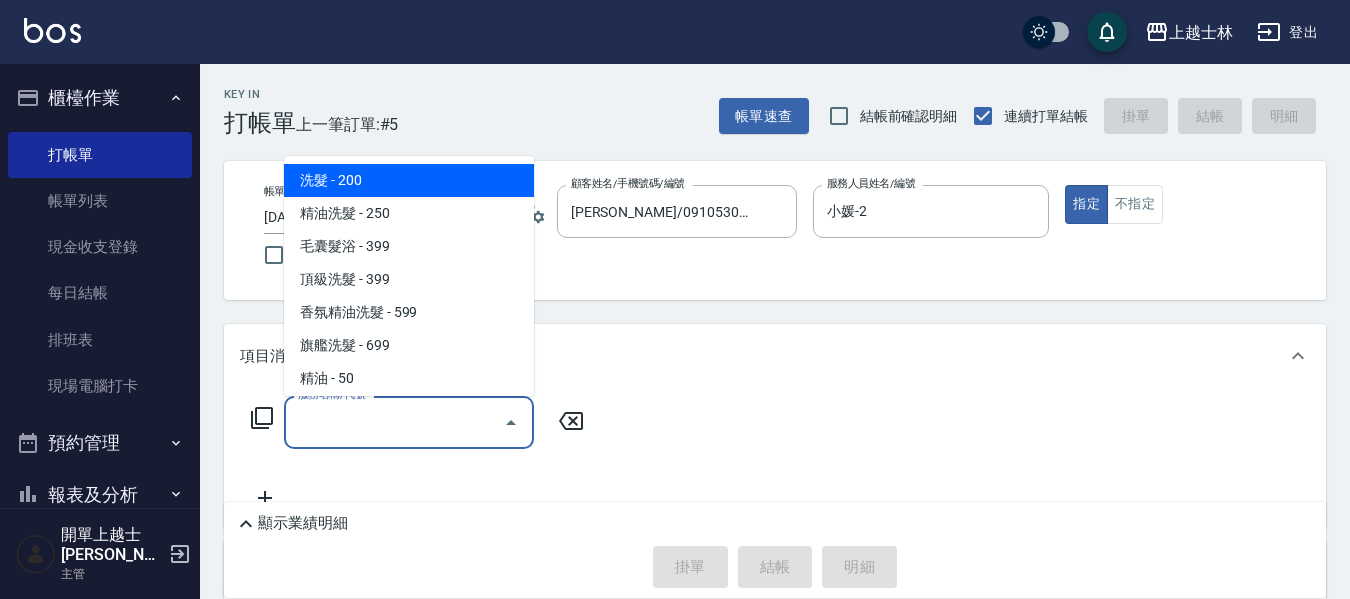 click on "服務名稱/代號" at bounding box center (394, 422) 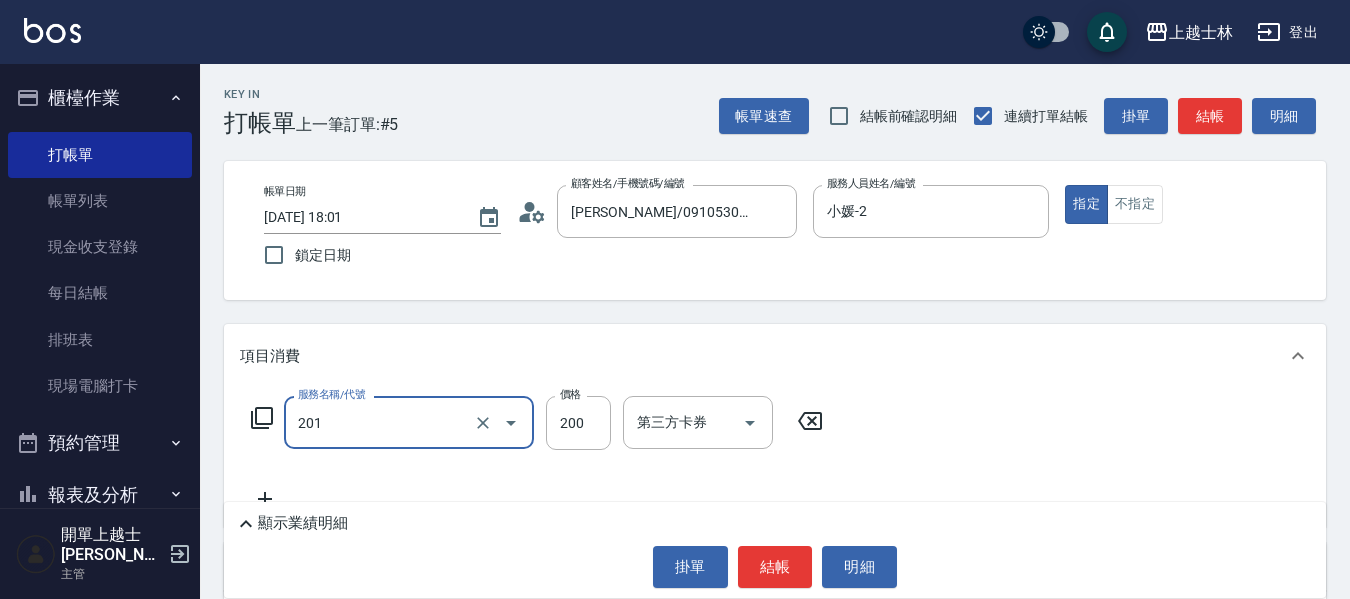 type on "B級單剪(201)" 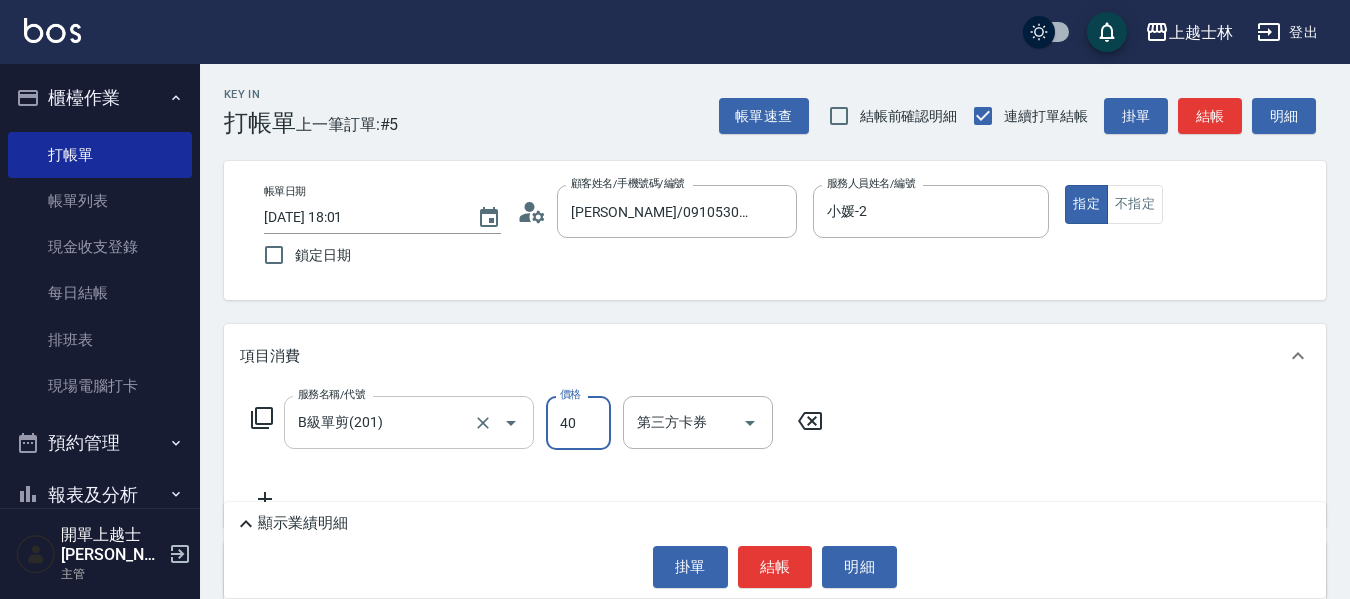type on "400" 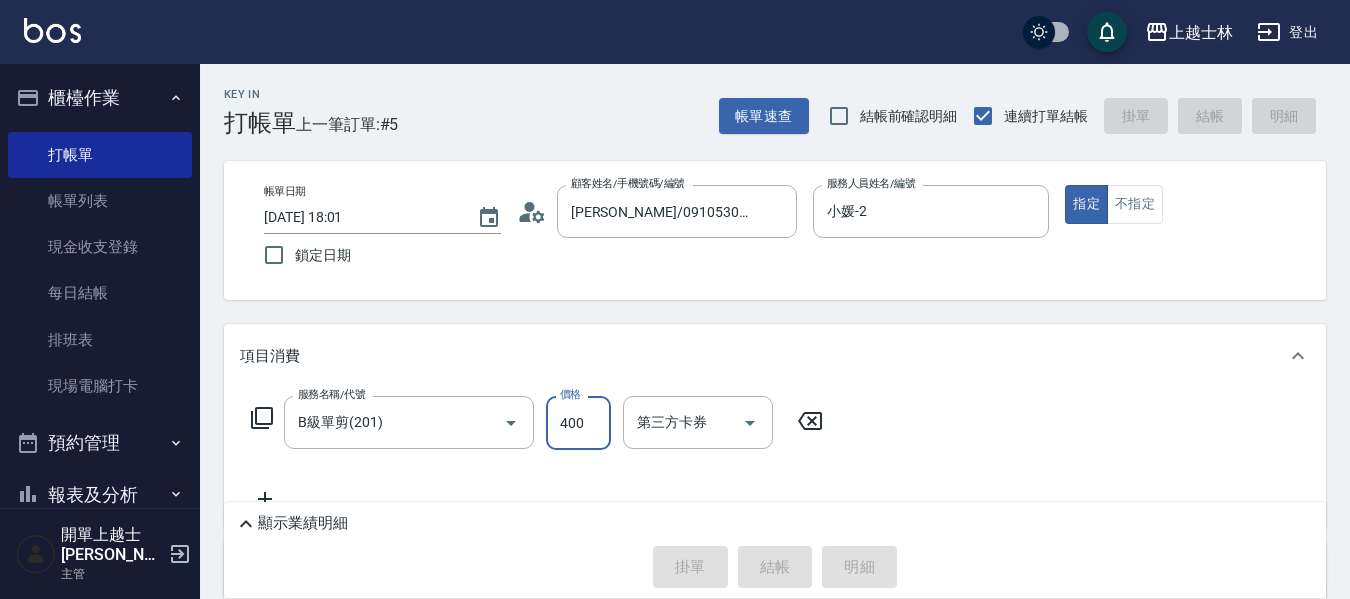 type 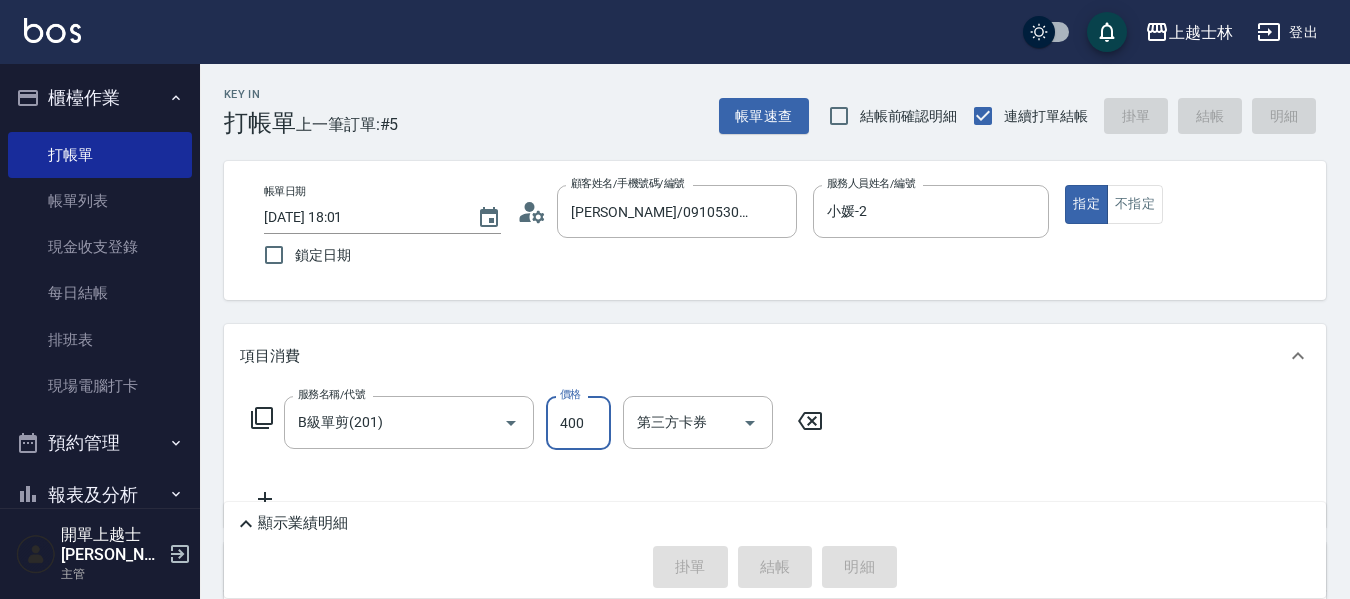 type 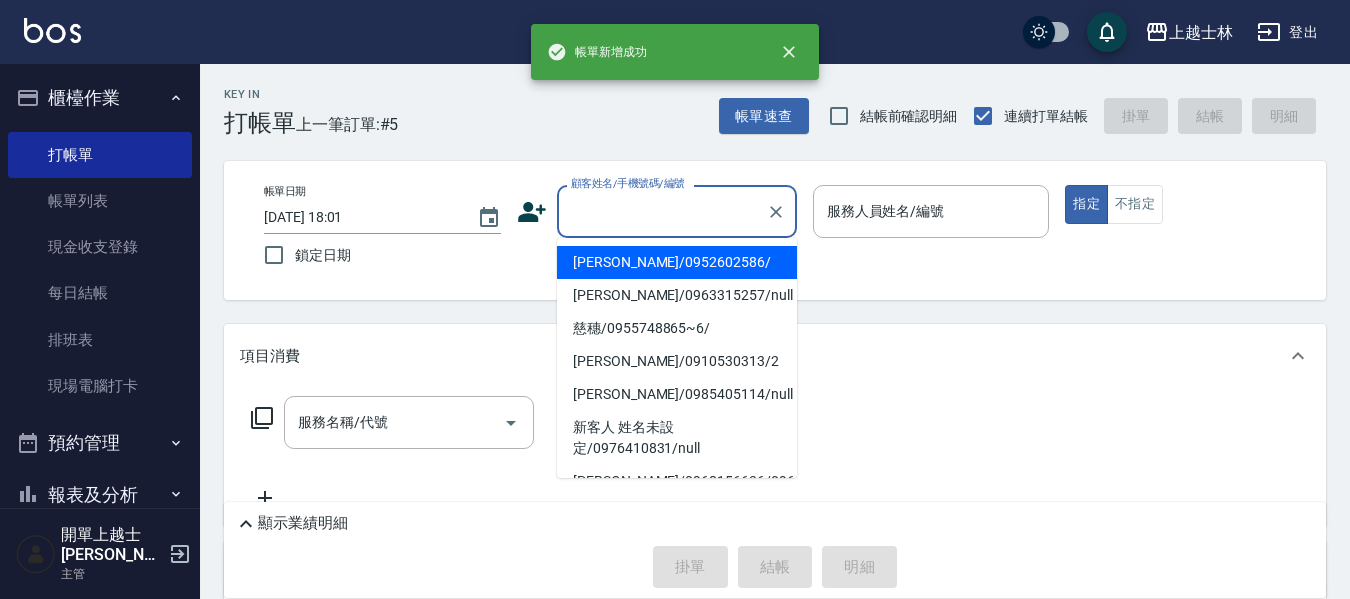 click on "顧客姓名/手機號碼/編號" at bounding box center [662, 211] 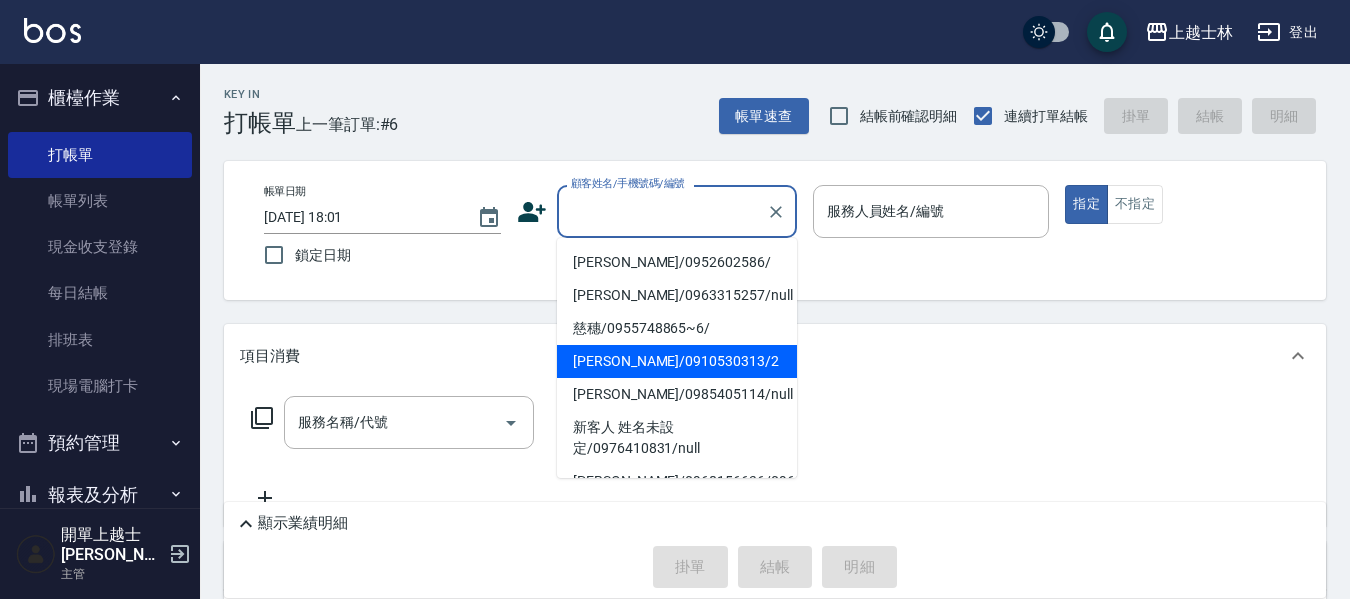 click on "[PERSON_NAME]/0910530313/2" at bounding box center (677, 361) 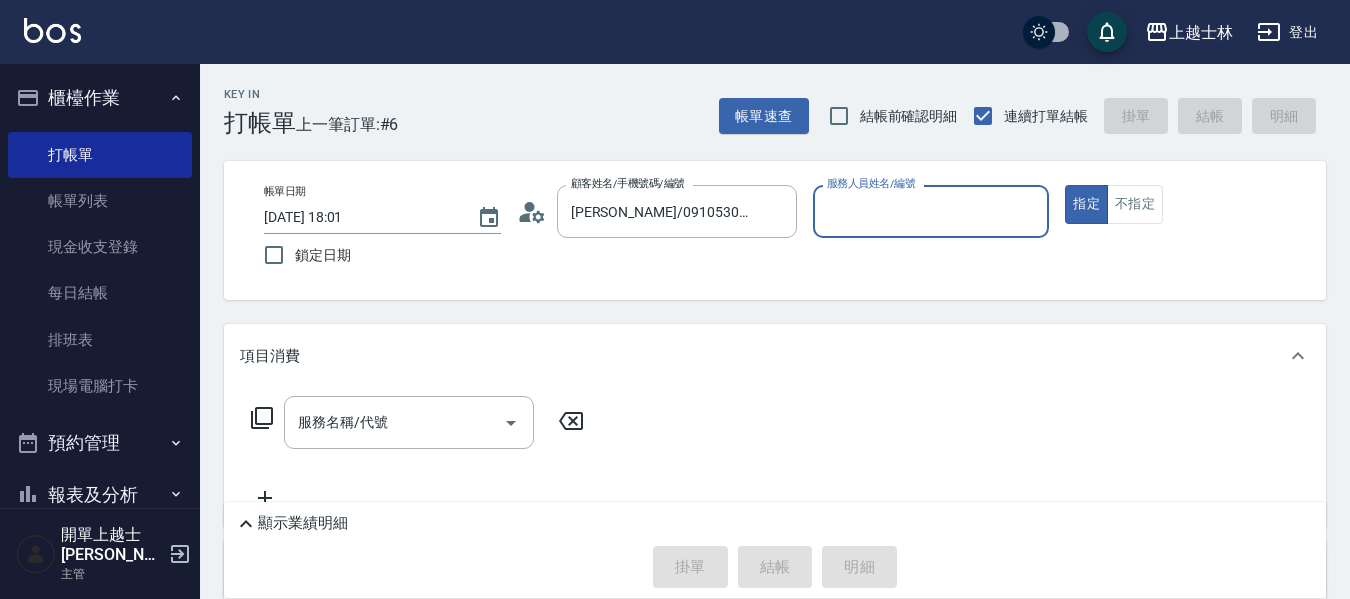 type on "小媛-2" 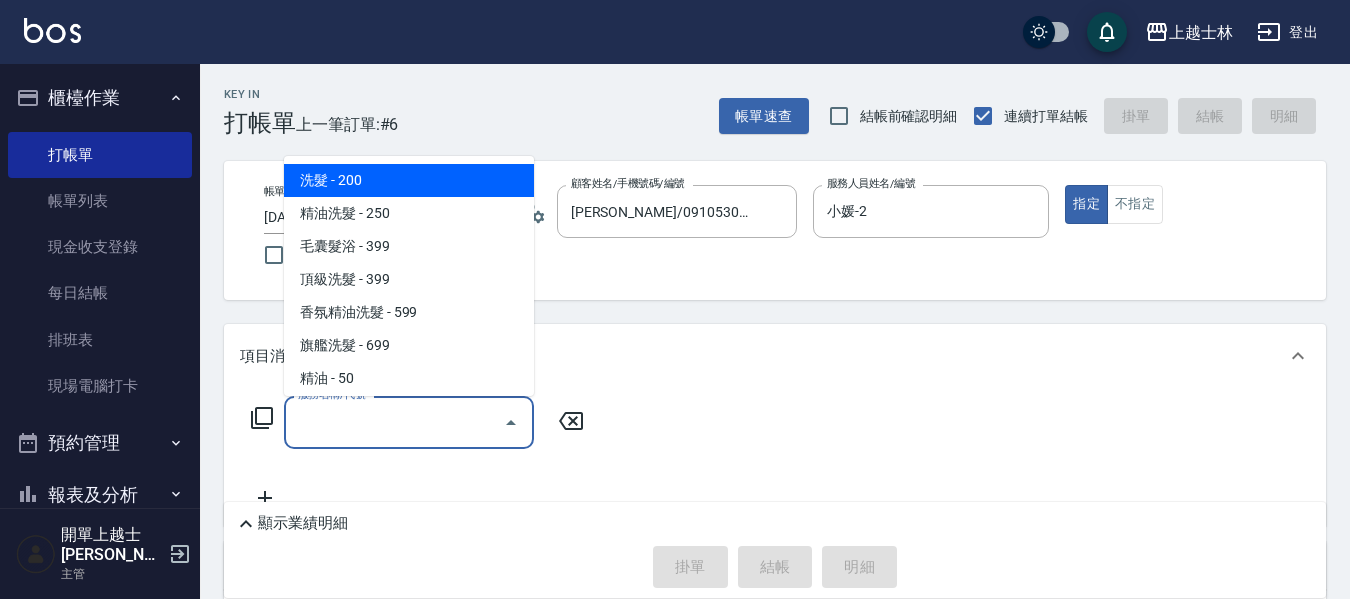 click on "服務名稱/代號" at bounding box center [394, 422] 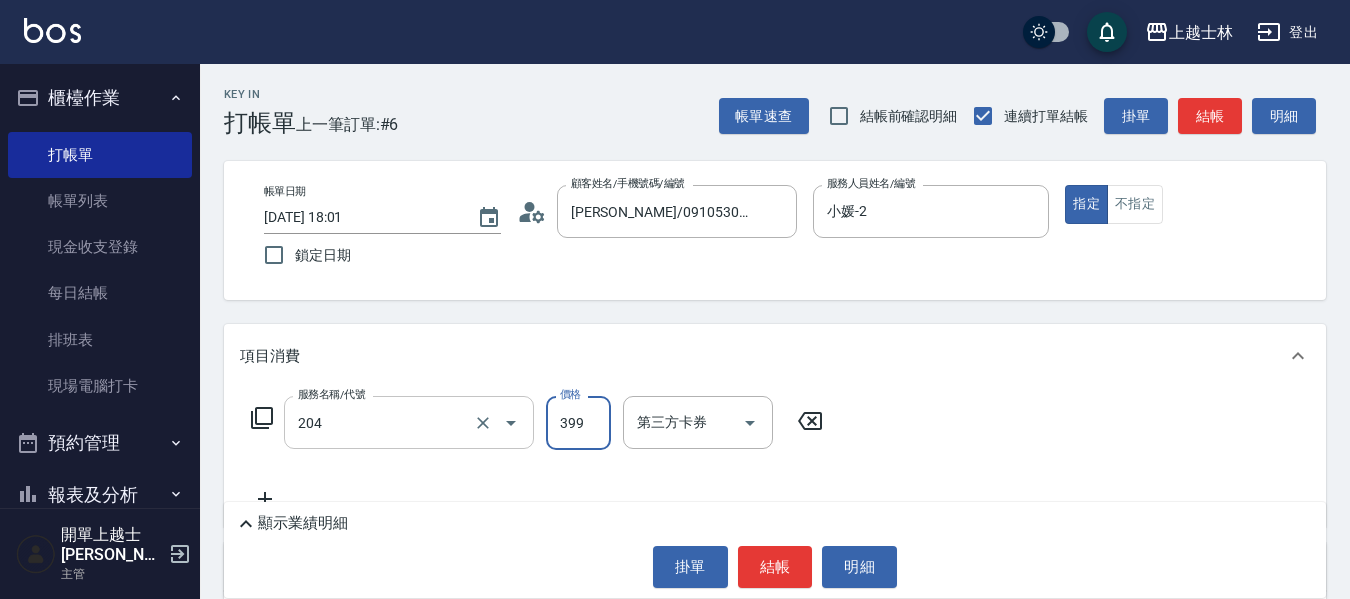 type on "A級洗+剪(204)" 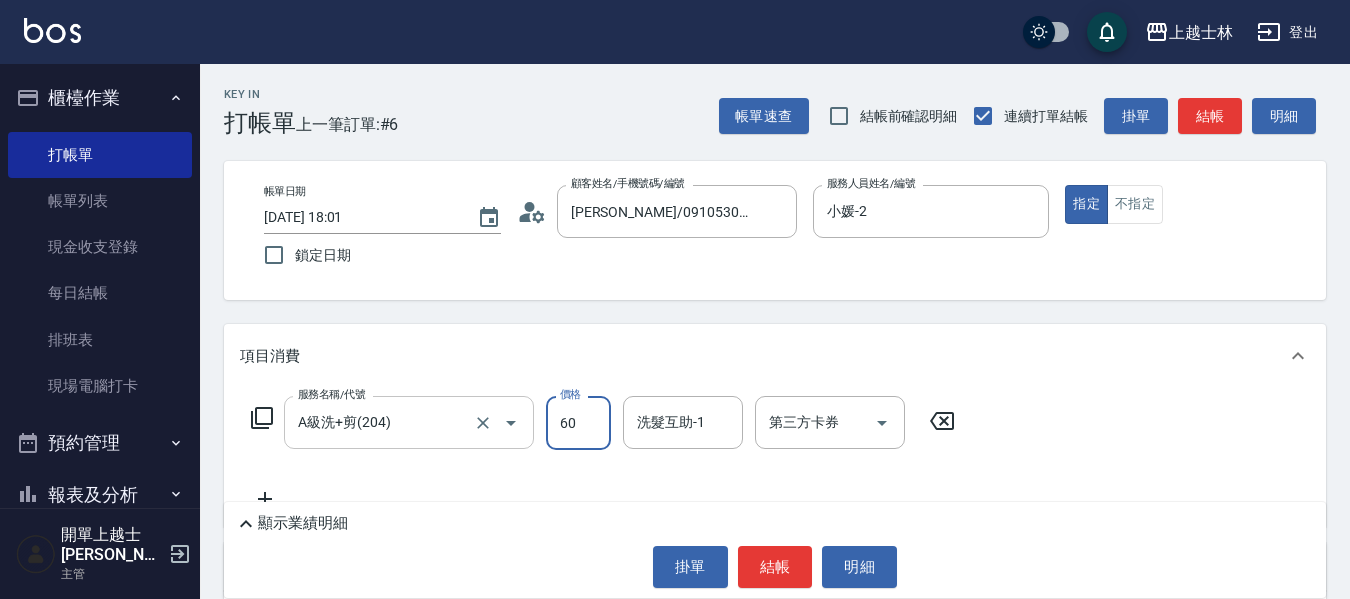 type on "600" 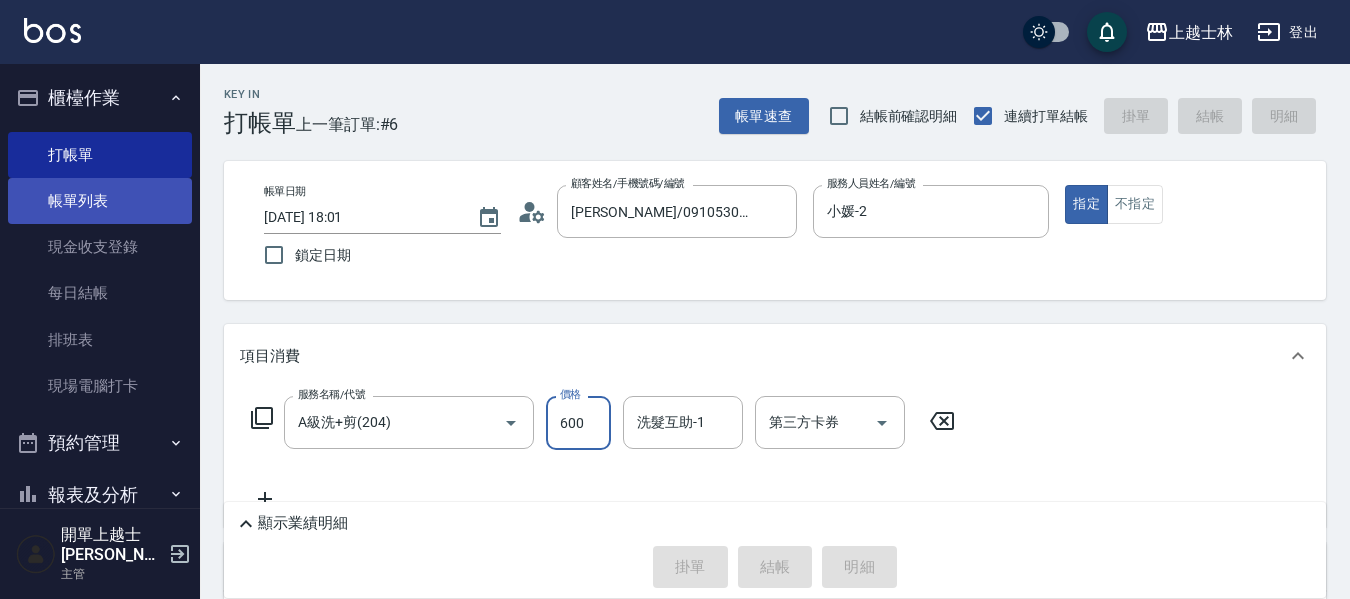 type 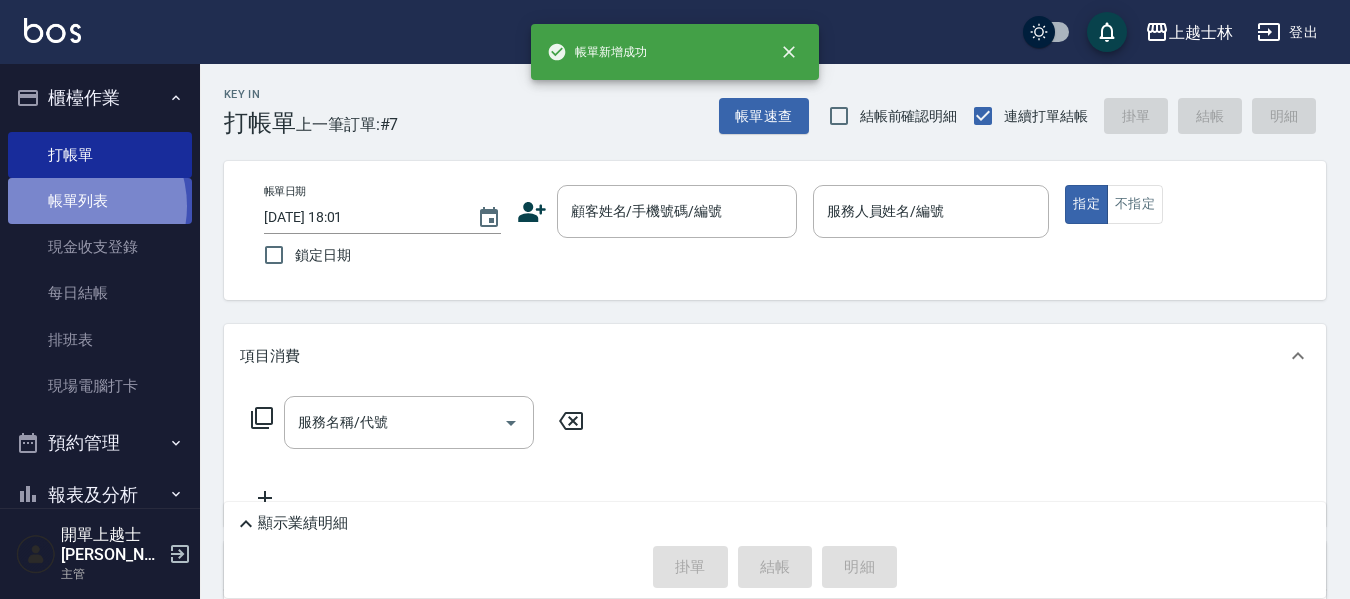 click on "帳單列表" at bounding box center [100, 201] 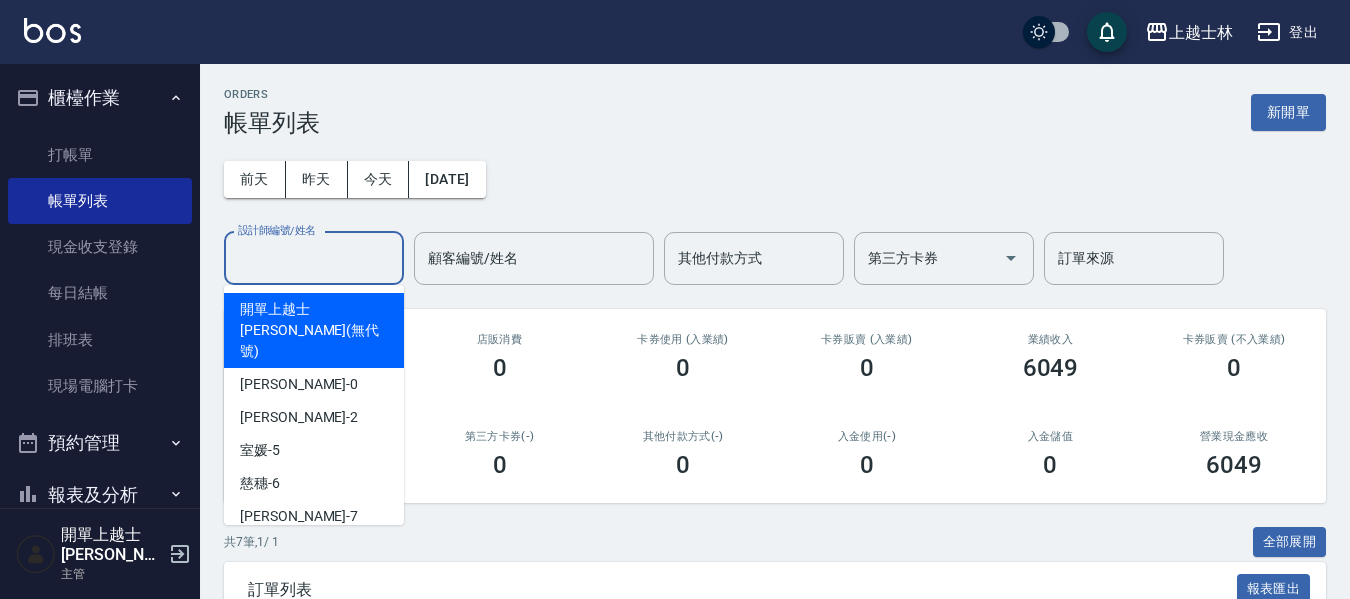 click on "設計師編號/姓名" at bounding box center [314, 258] 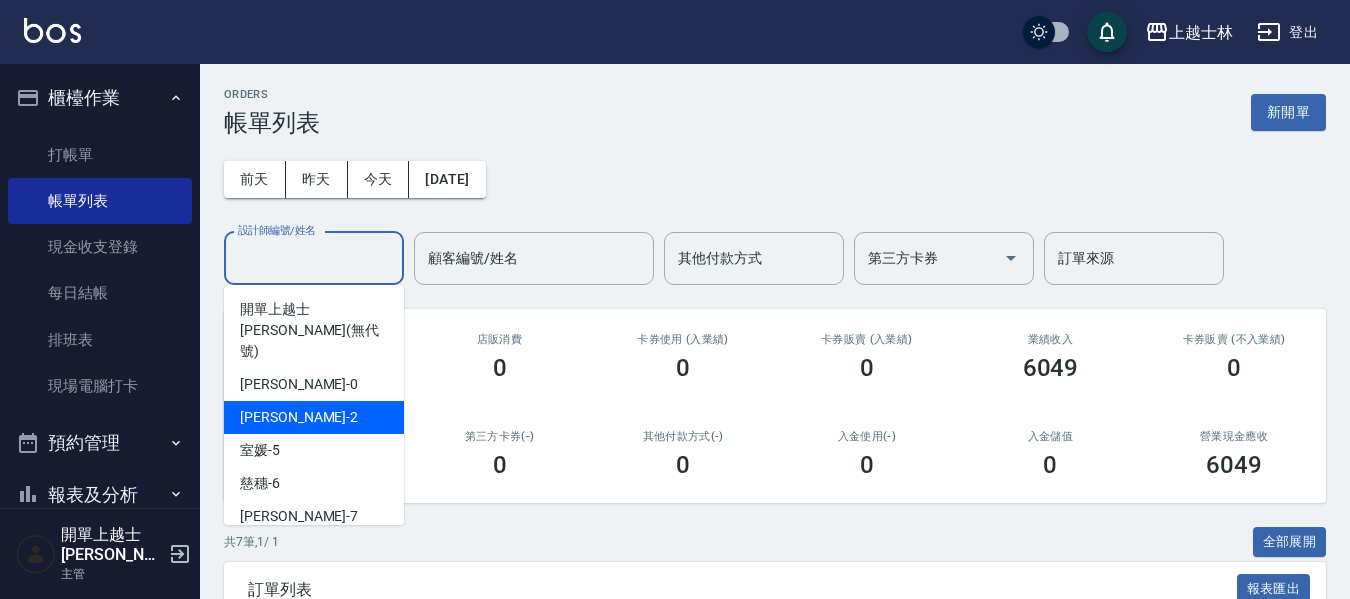 click on "小媛 -2" at bounding box center [299, 417] 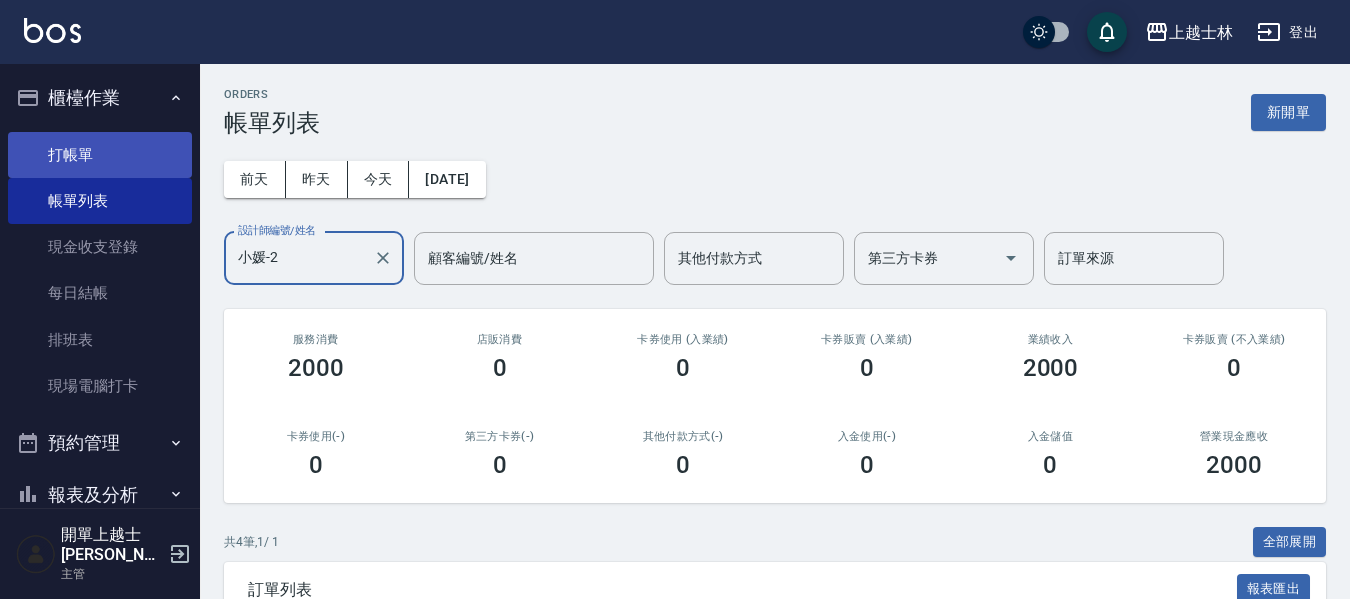click on "打帳單" at bounding box center (100, 155) 